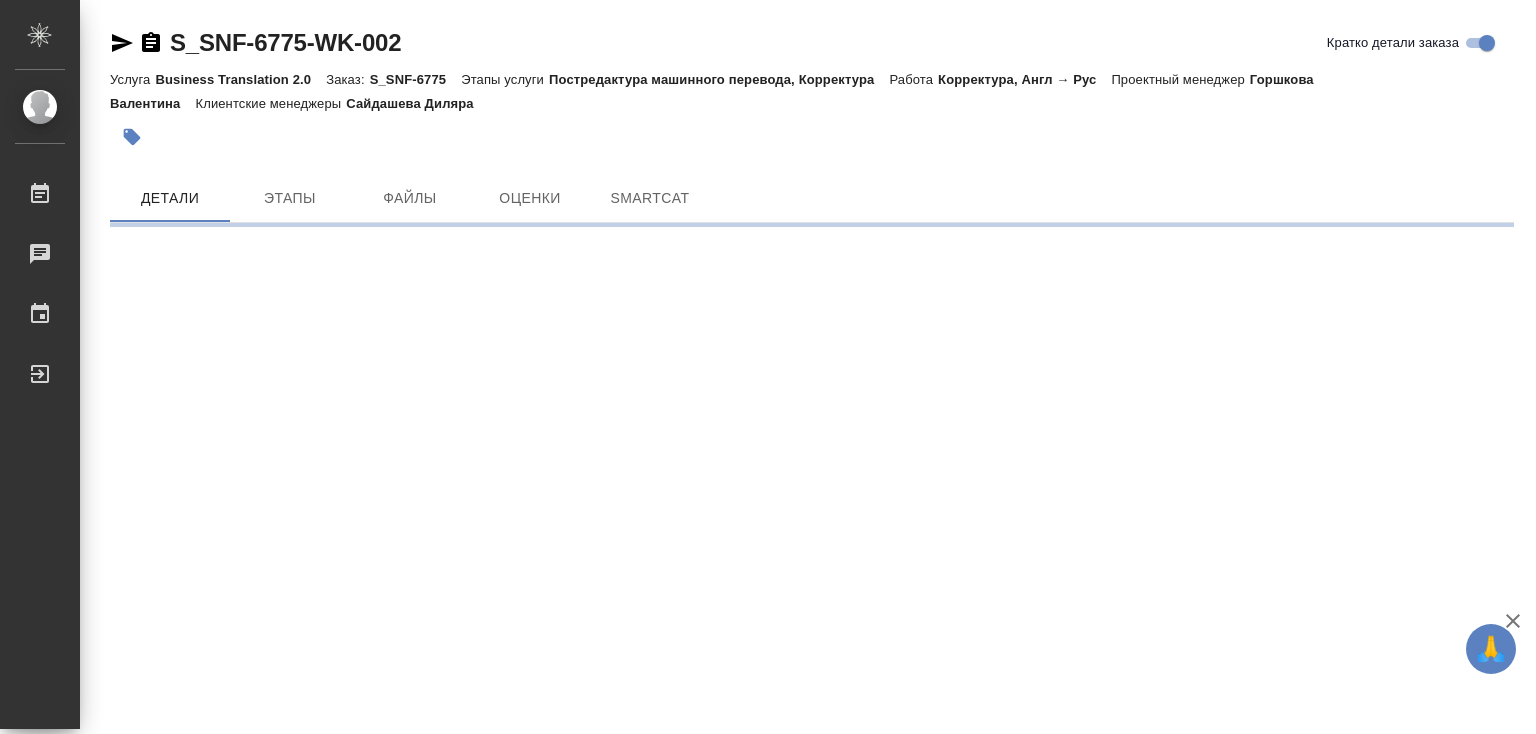 scroll, scrollTop: 0, scrollLeft: 0, axis: both 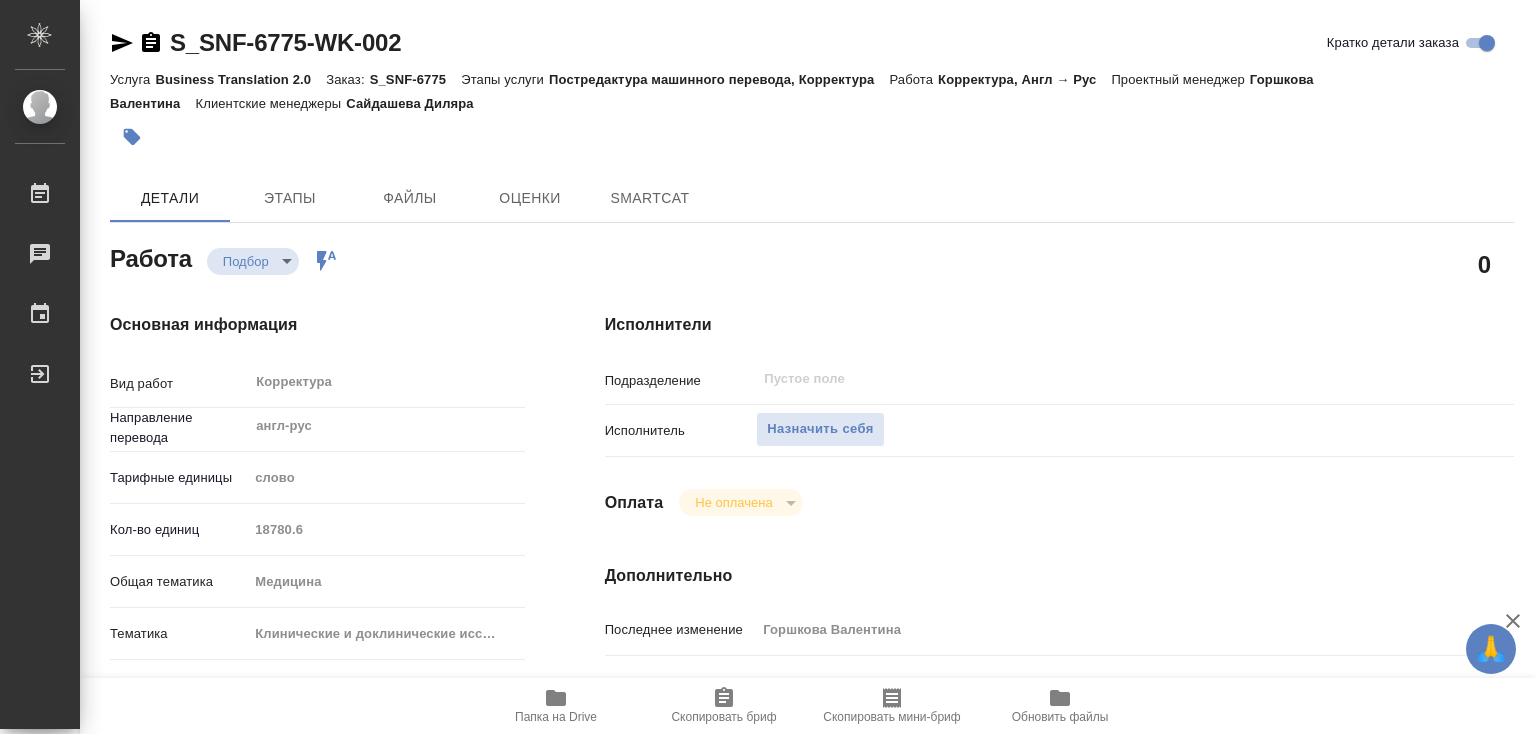 type on "x" 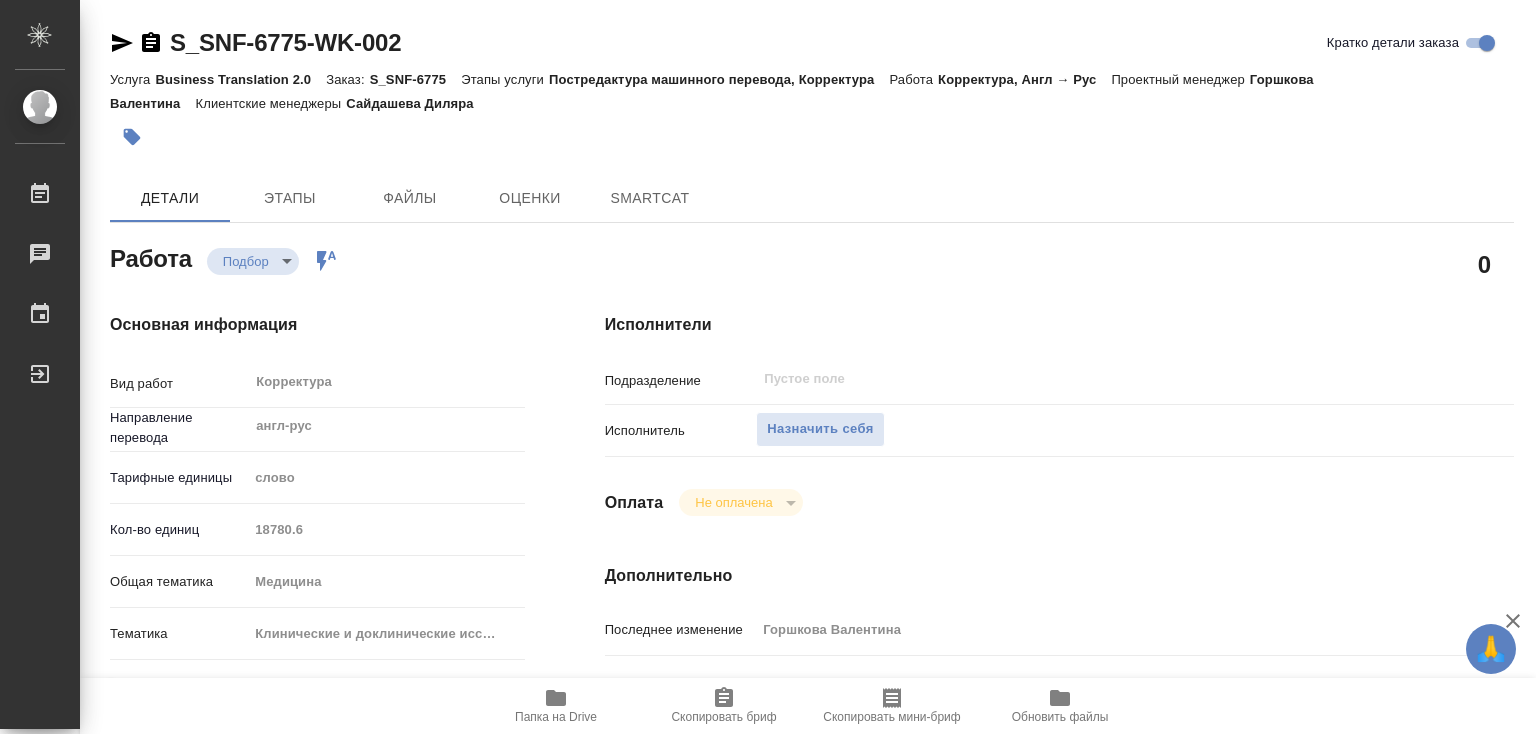 type on "x" 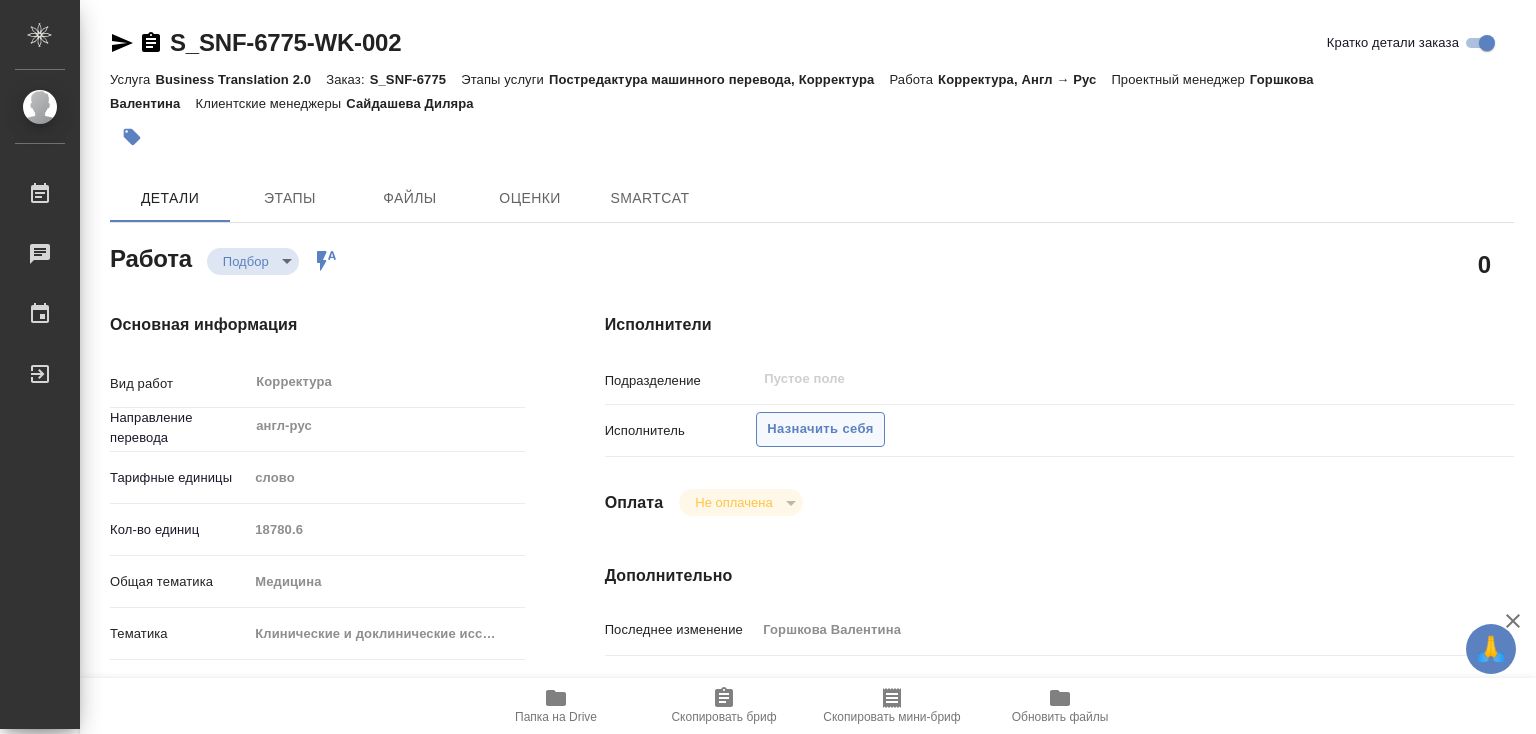 type on "x" 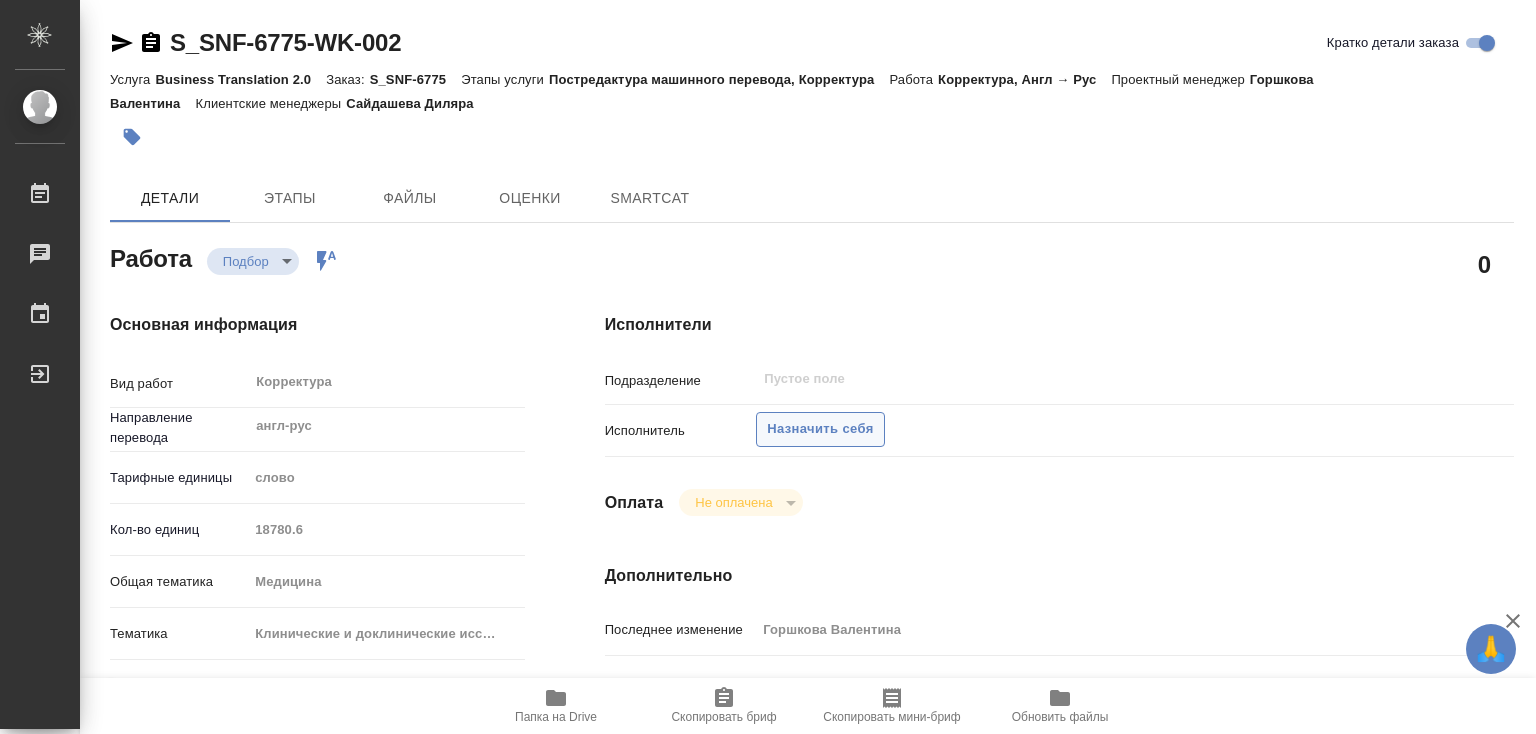 type on "x" 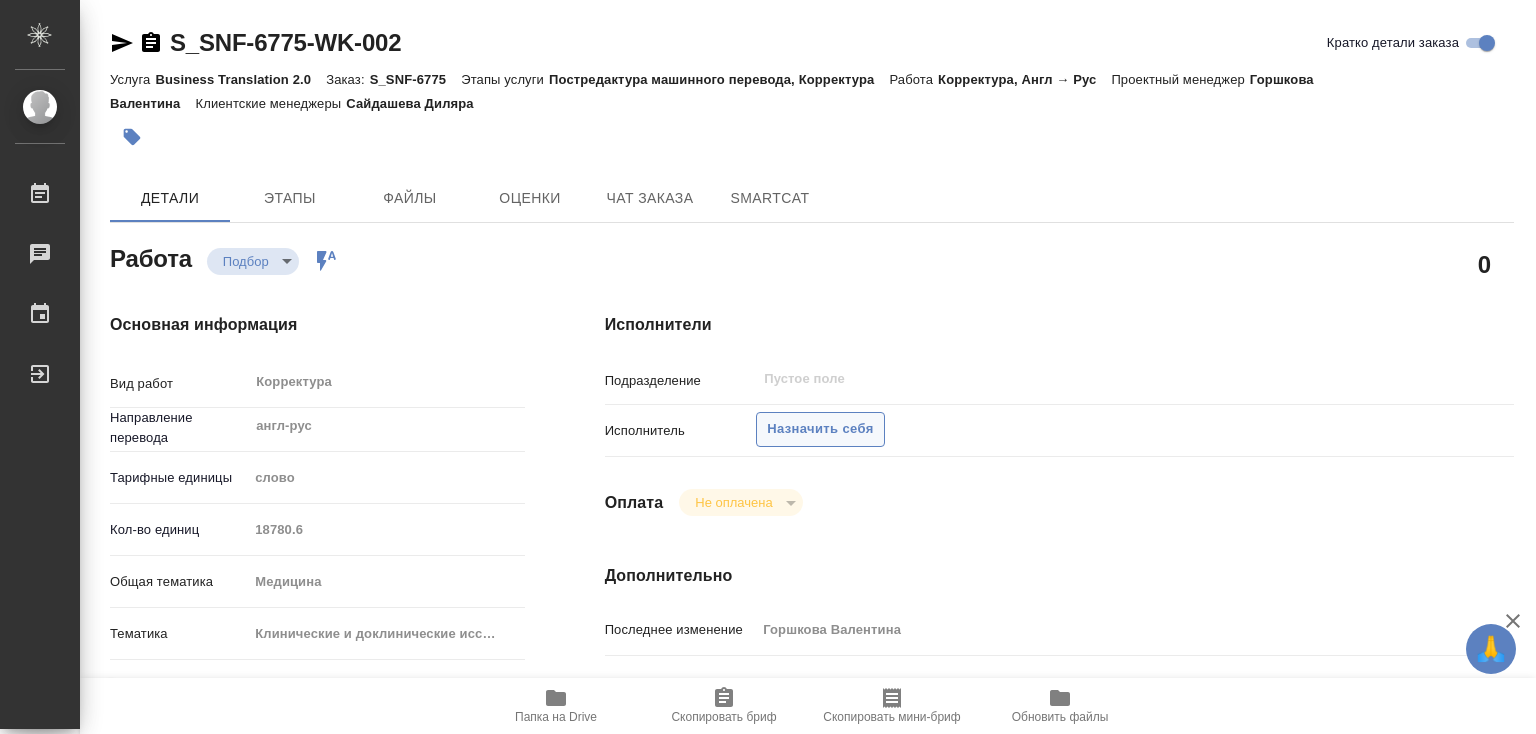 click on "Назначить себя" at bounding box center [820, 429] 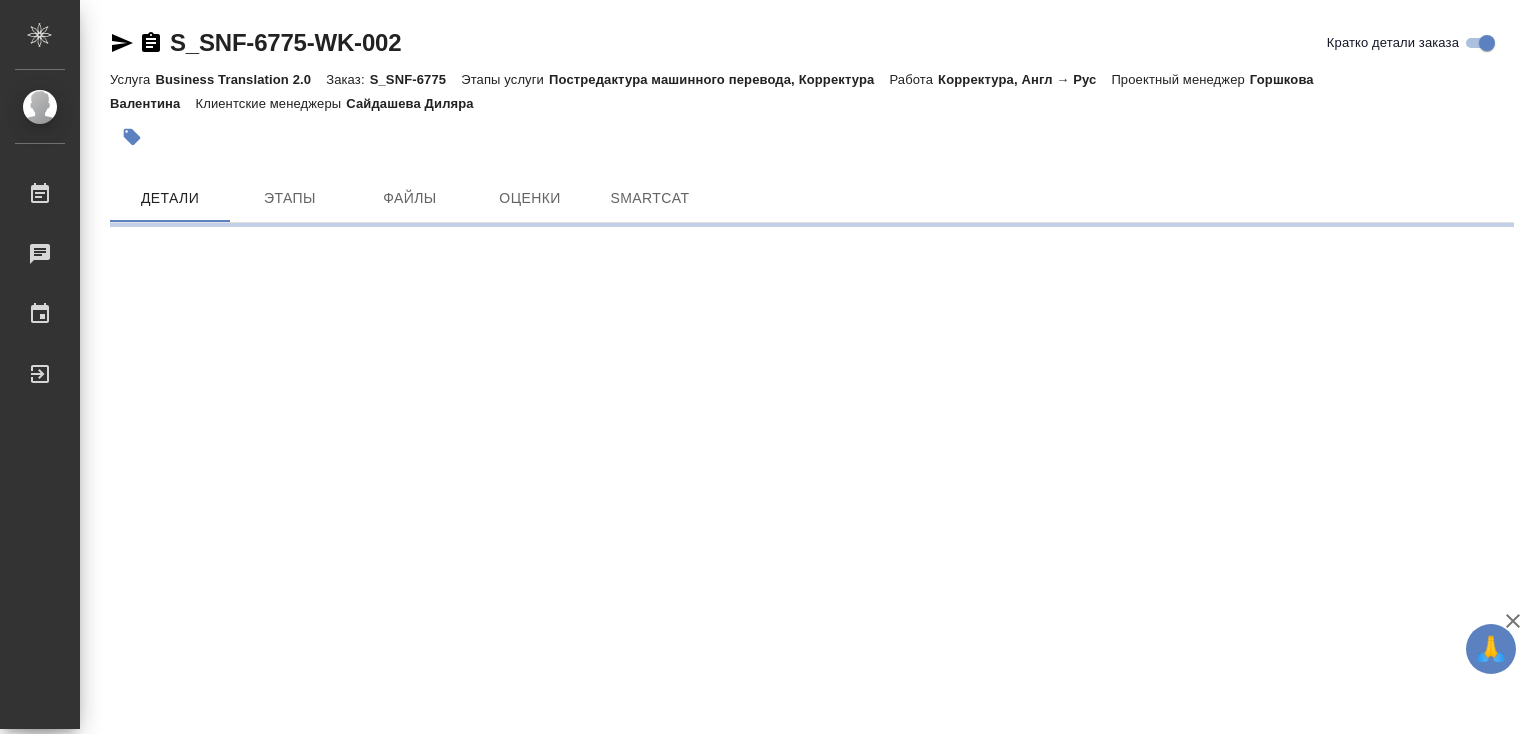 scroll, scrollTop: 0, scrollLeft: 0, axis: both 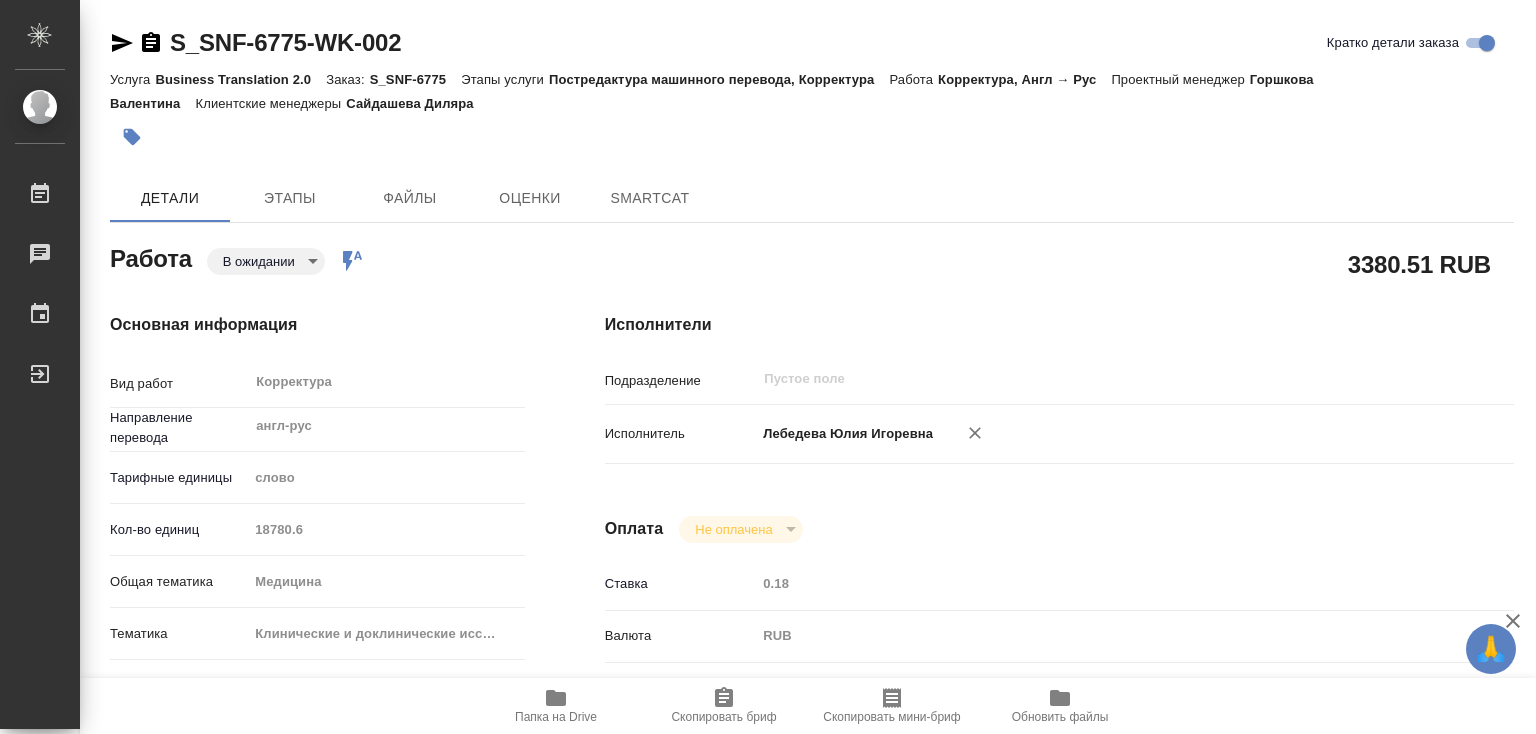type on "x" 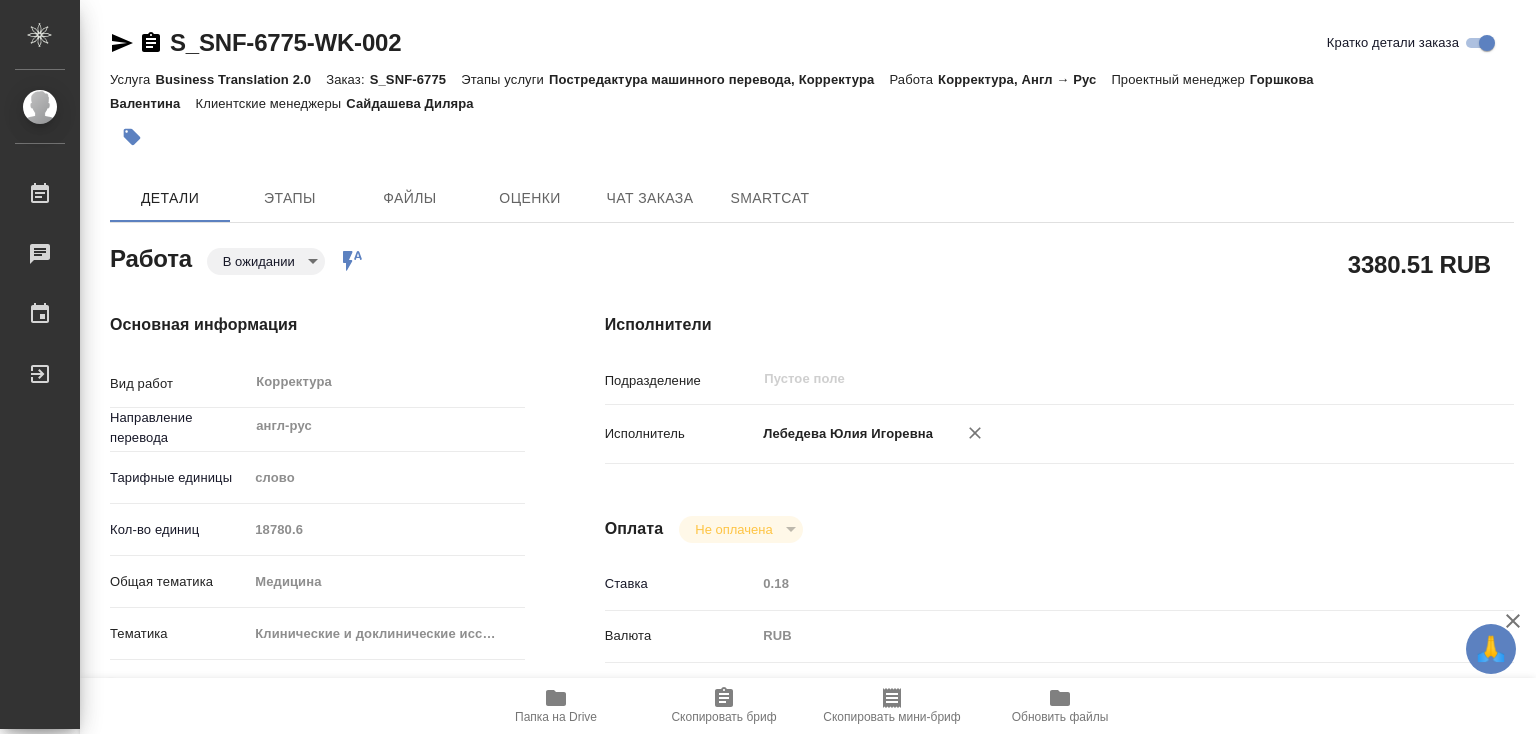 type on "x" 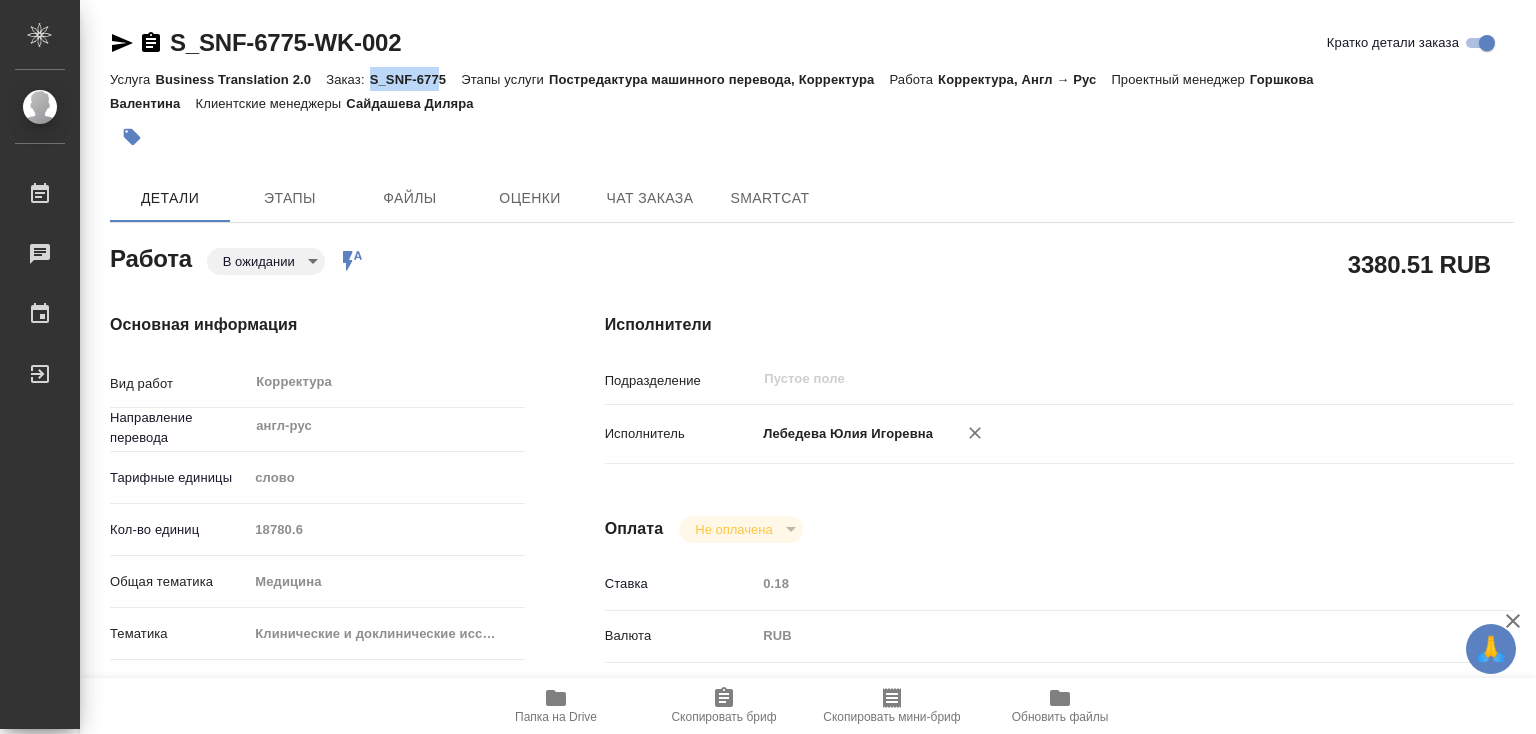 type on "x" 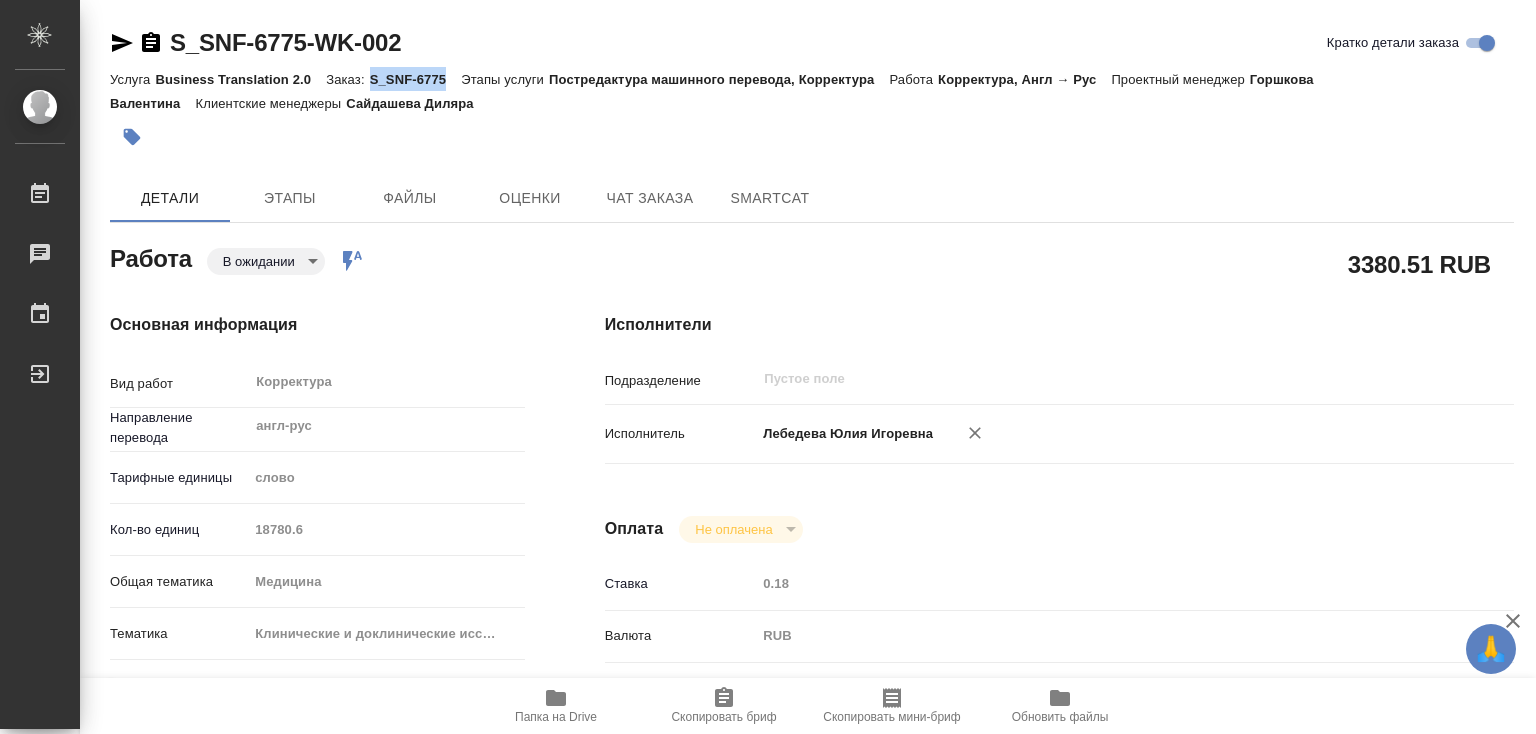 drag, startPoint x: 372, startPoint y: 76, endPoint x: 443, endPoint y: 77, distance: 71.00704 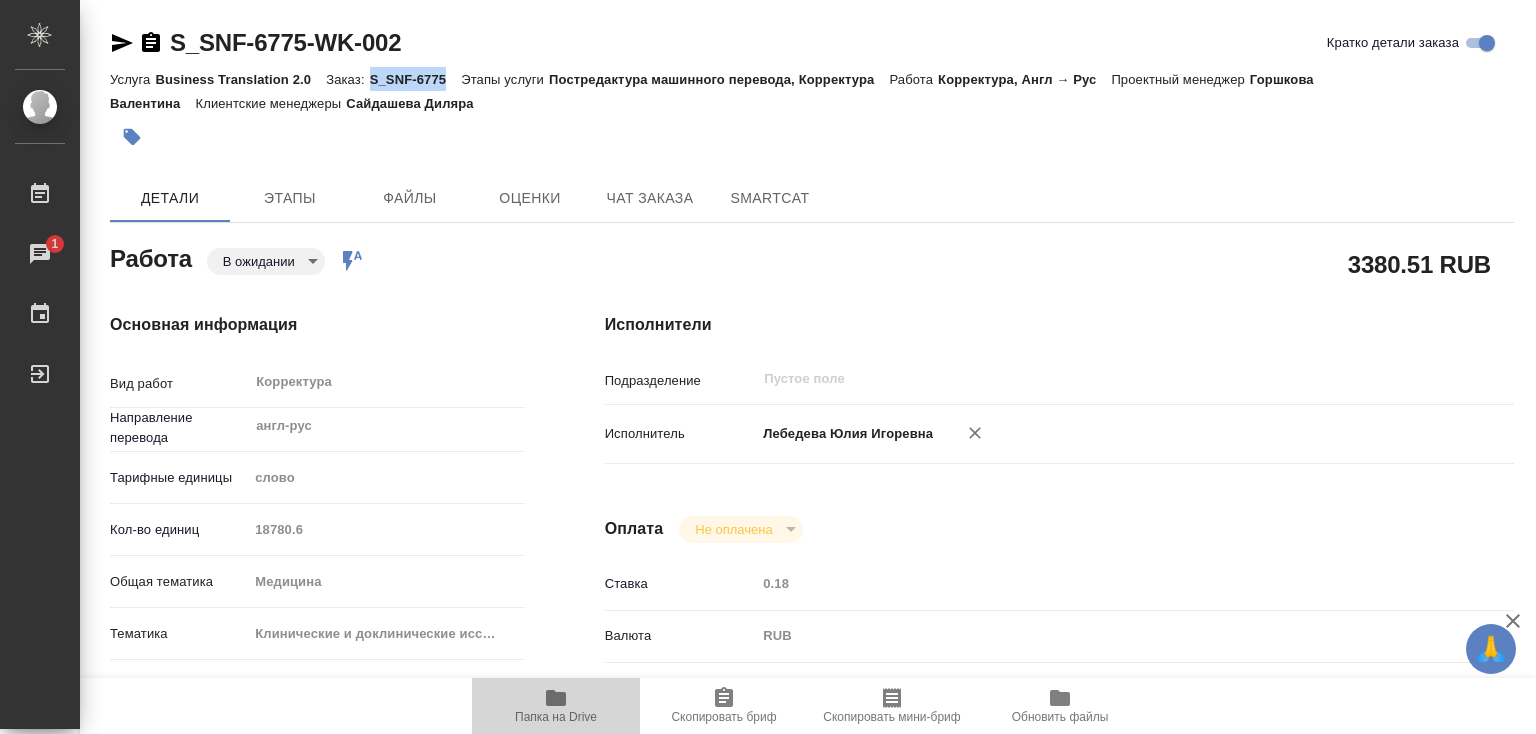 click 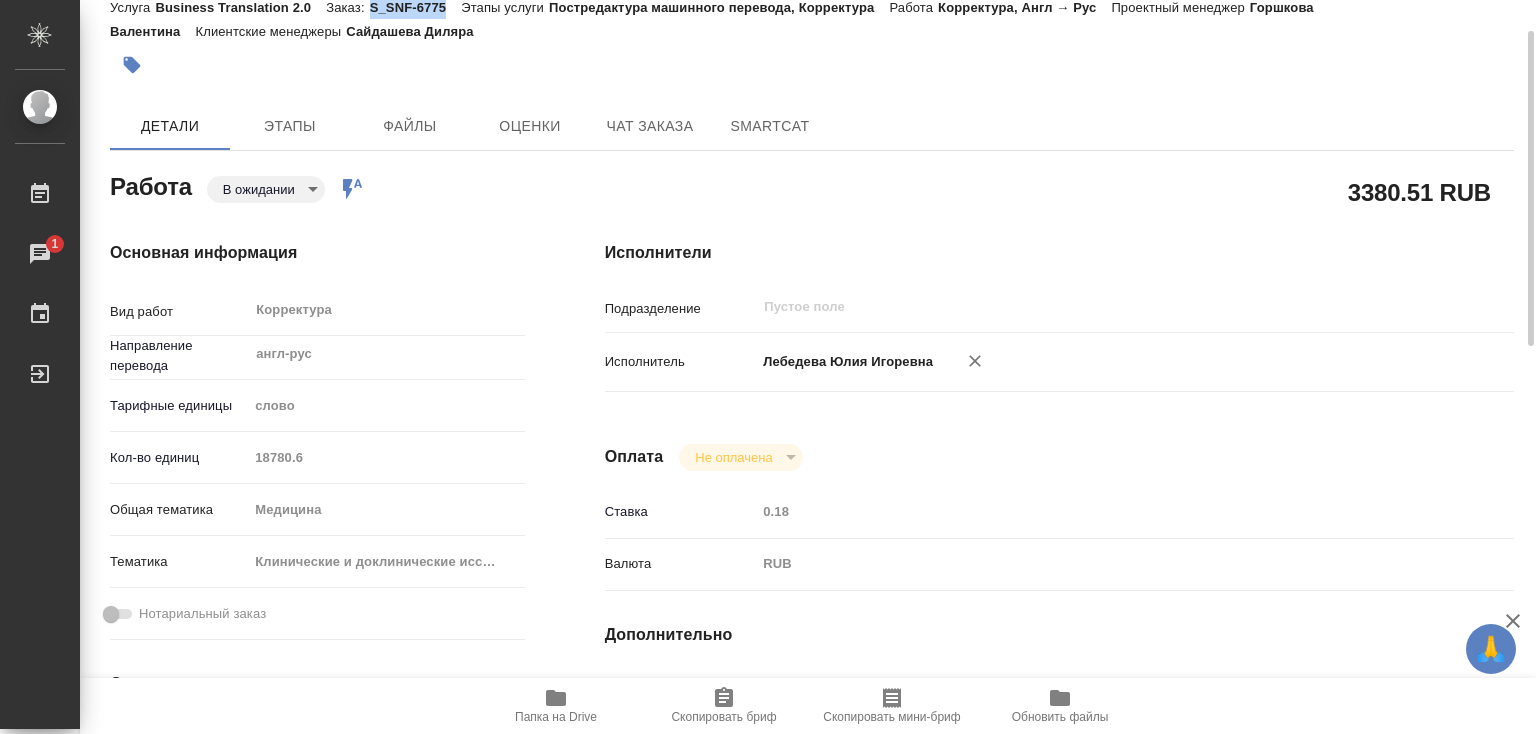 scroll, scrollTop: 0, scrollLeft: 0, axis: both 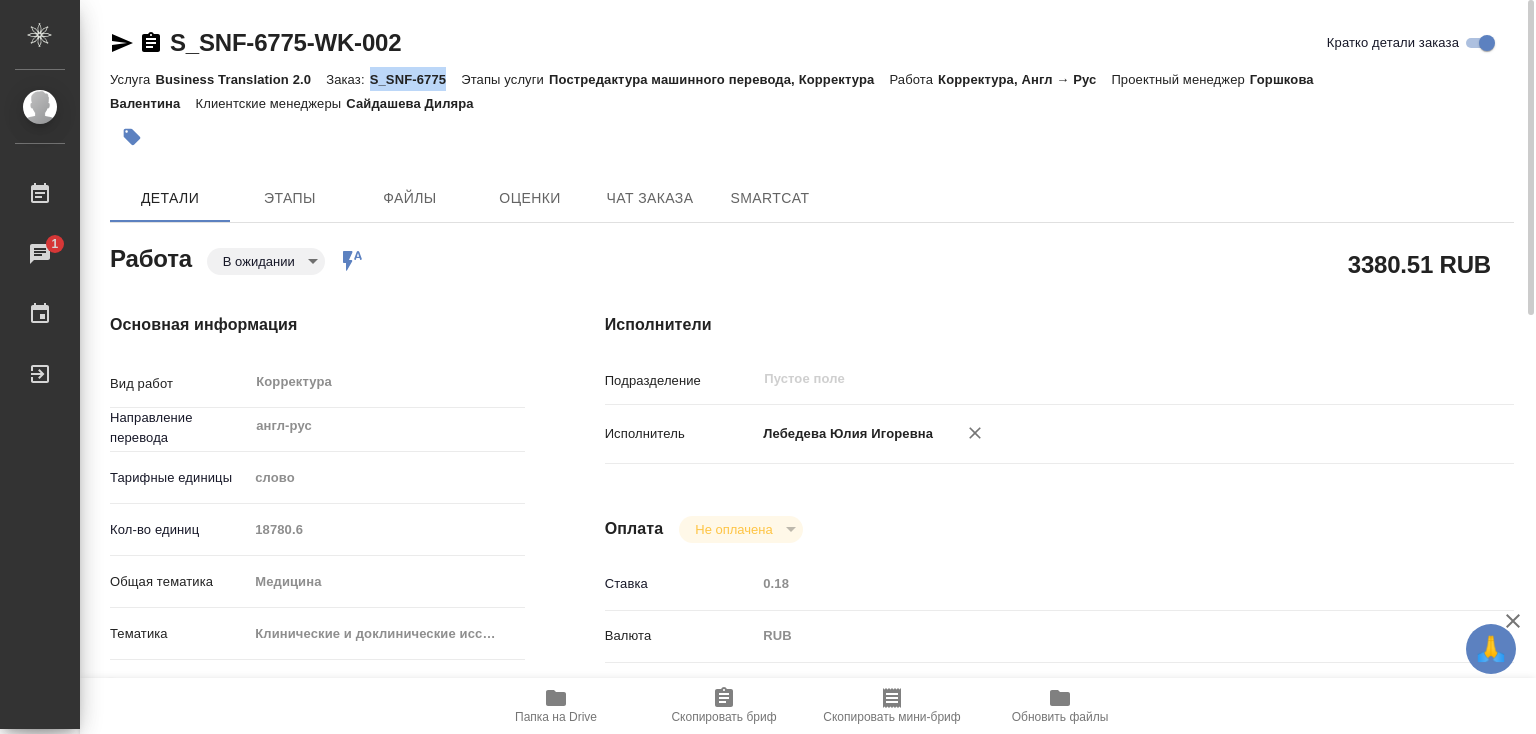 click on "S_SNF-6775" at bounding box center (416, 79) 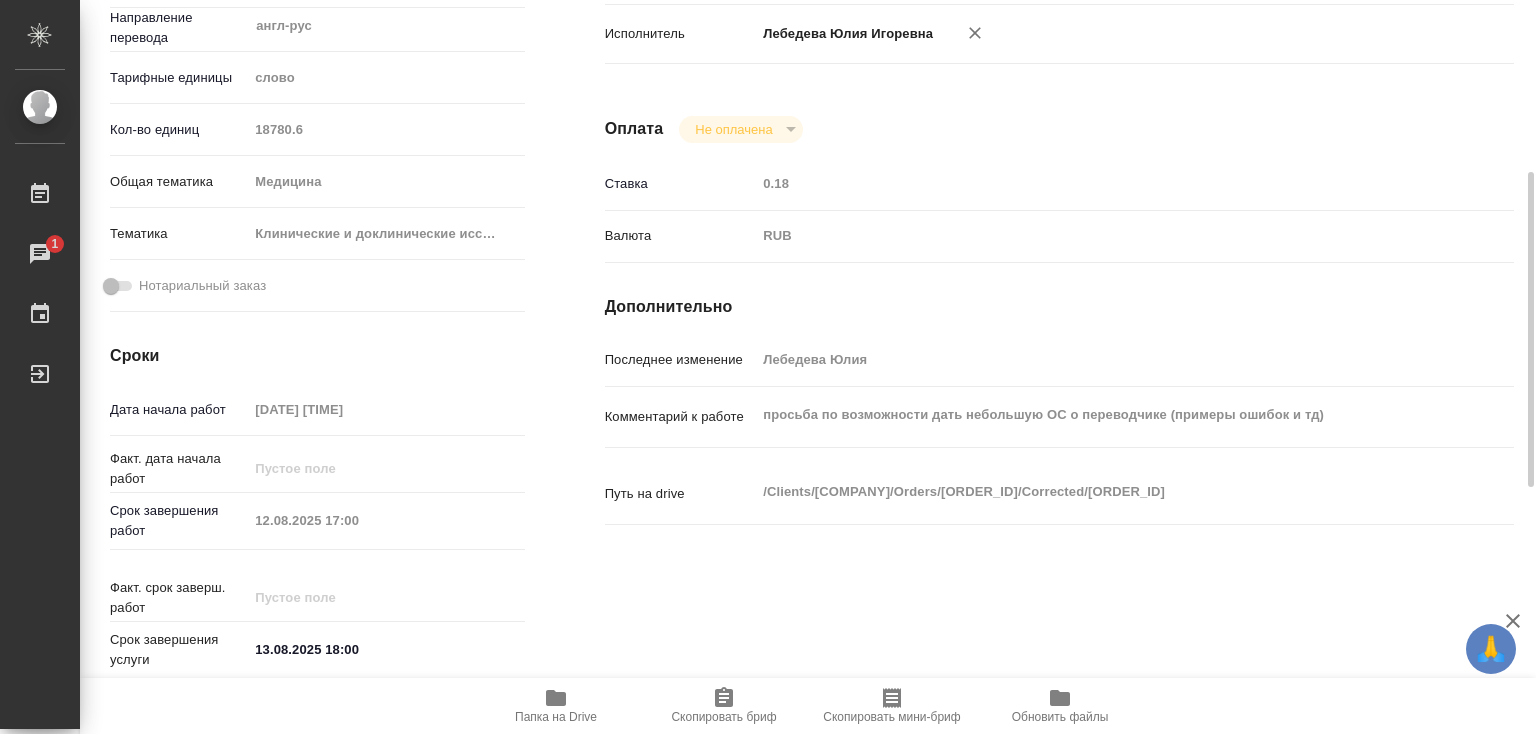 scroll, scrollTop: 0, scrollLeft: 0, axis: both 